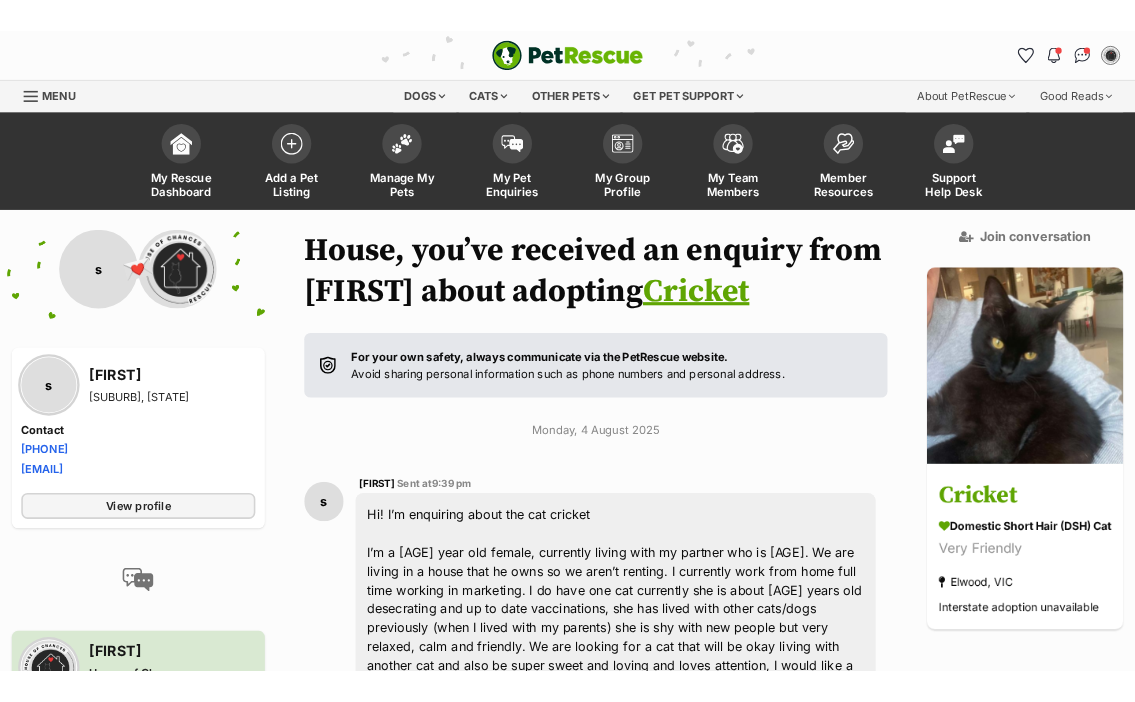 scroll, scrollTop: 0, scrollLeft: 0, axis: both 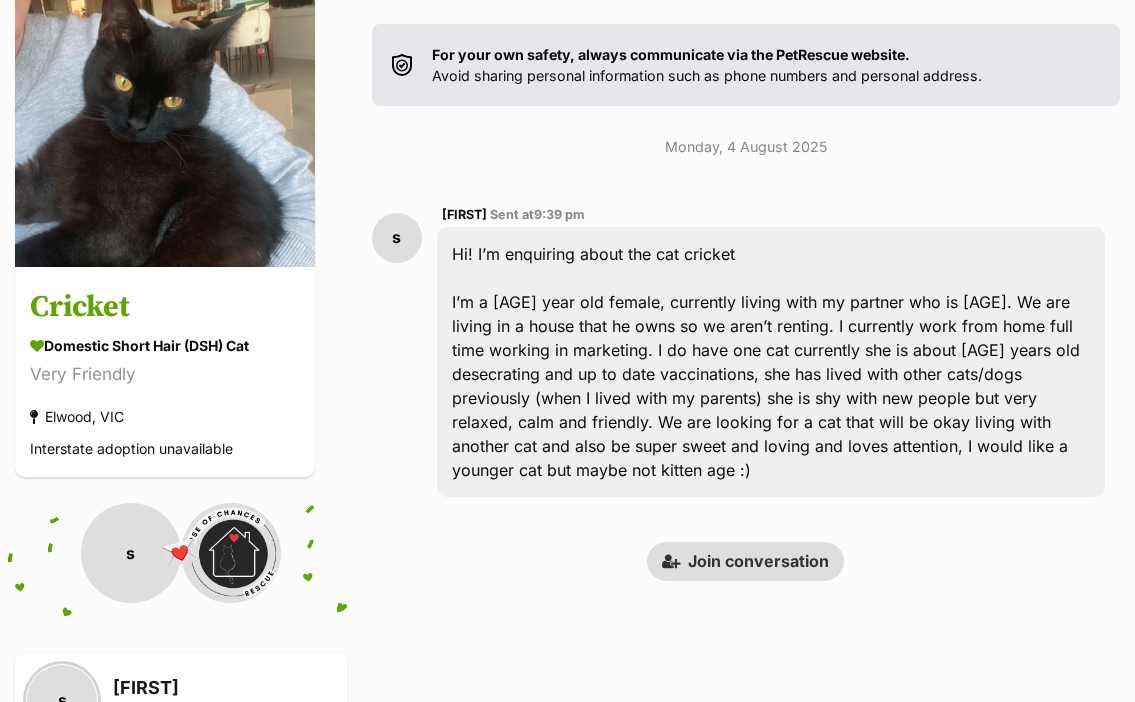 click on "Join conversation" at bounding box center (745, 561) 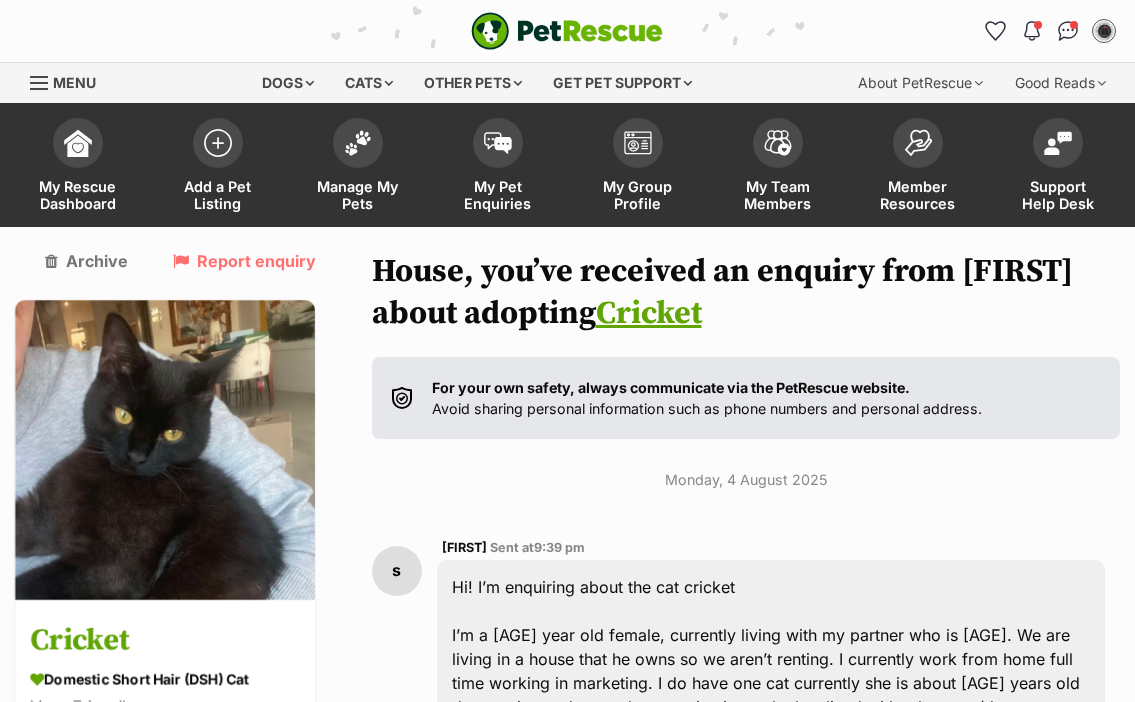 scroll, scrollTop: 751, scrollLeft: 0, axis: vertical 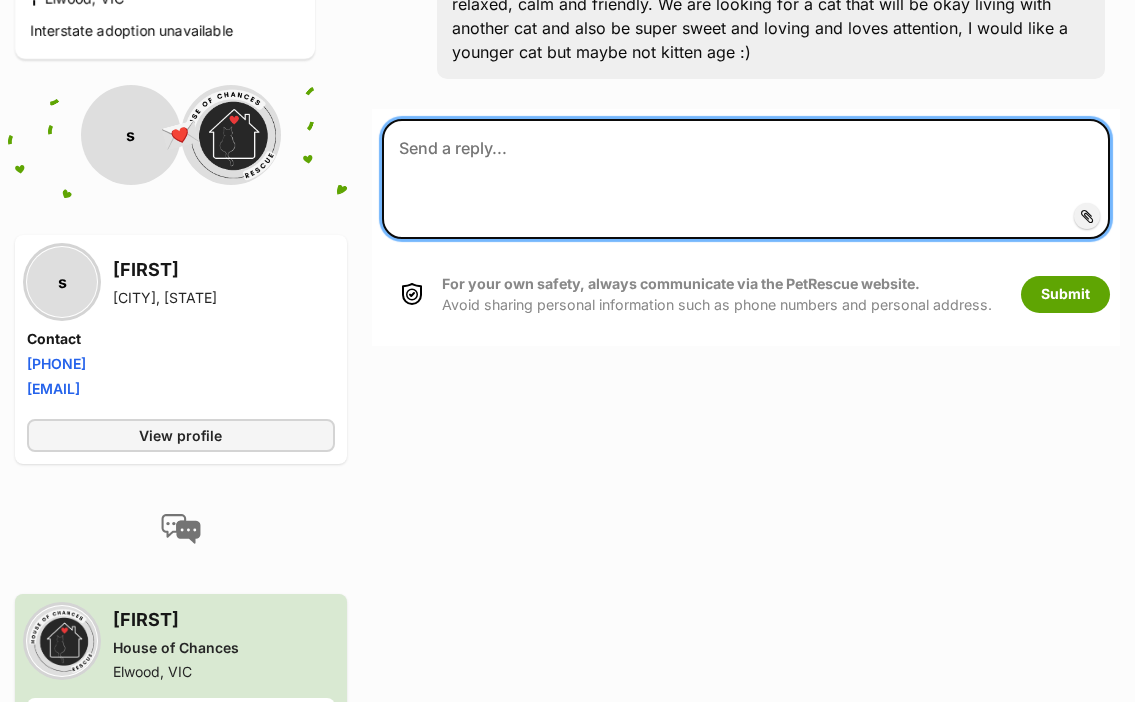 click at bounding box center [746, 179] 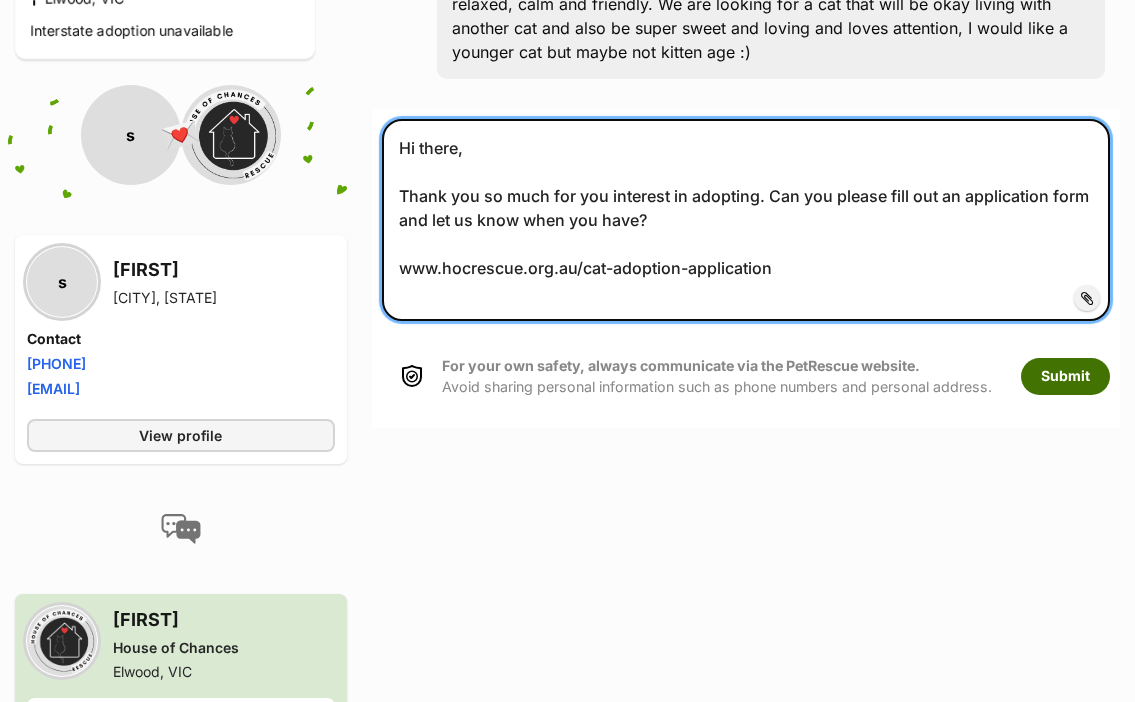 type on "Hi there,
Thank you so much for you interest in adopting. Can you please fill out an application form and let us know when you have?
www.hocrescue.org.au/cat-adoption-application" 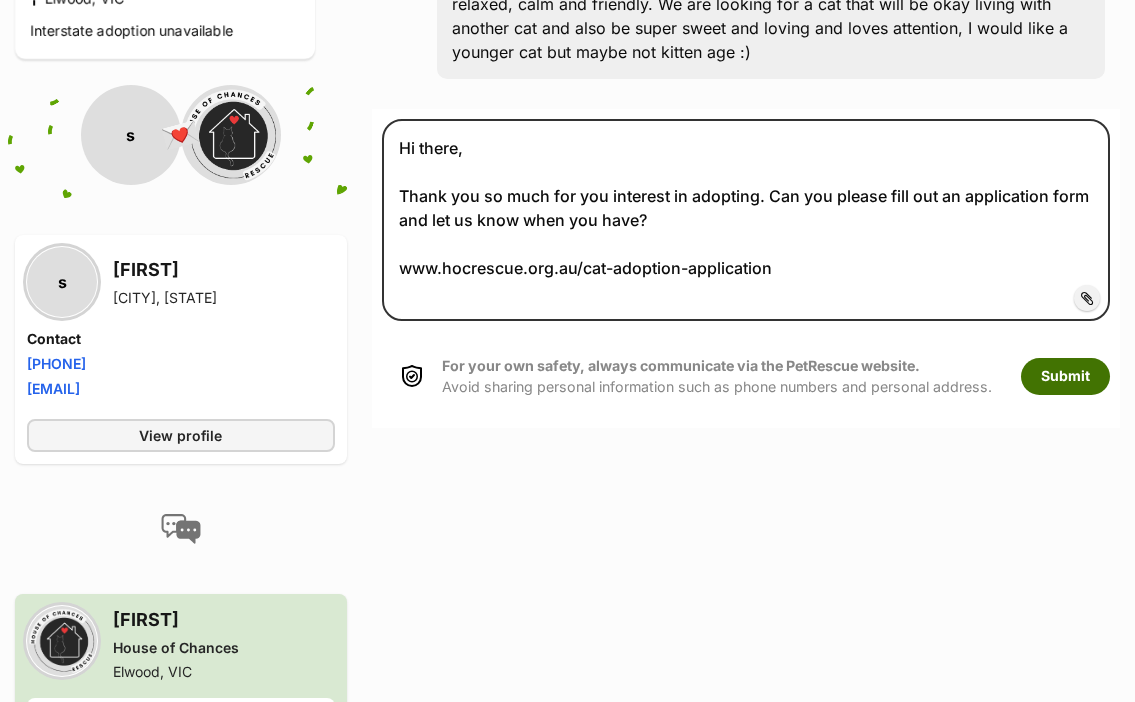 click on "Submit" at bounding box center [1065, 376] 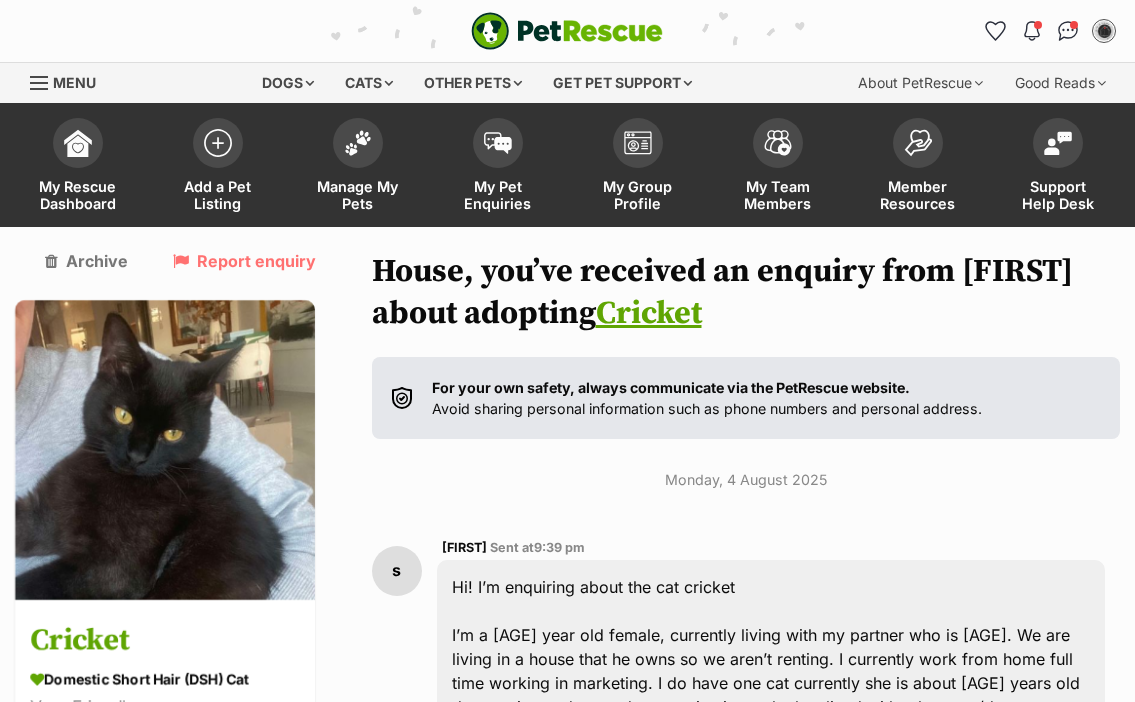 scroll, scrollTop: 519, scrollLeft: 0, axis: vertical 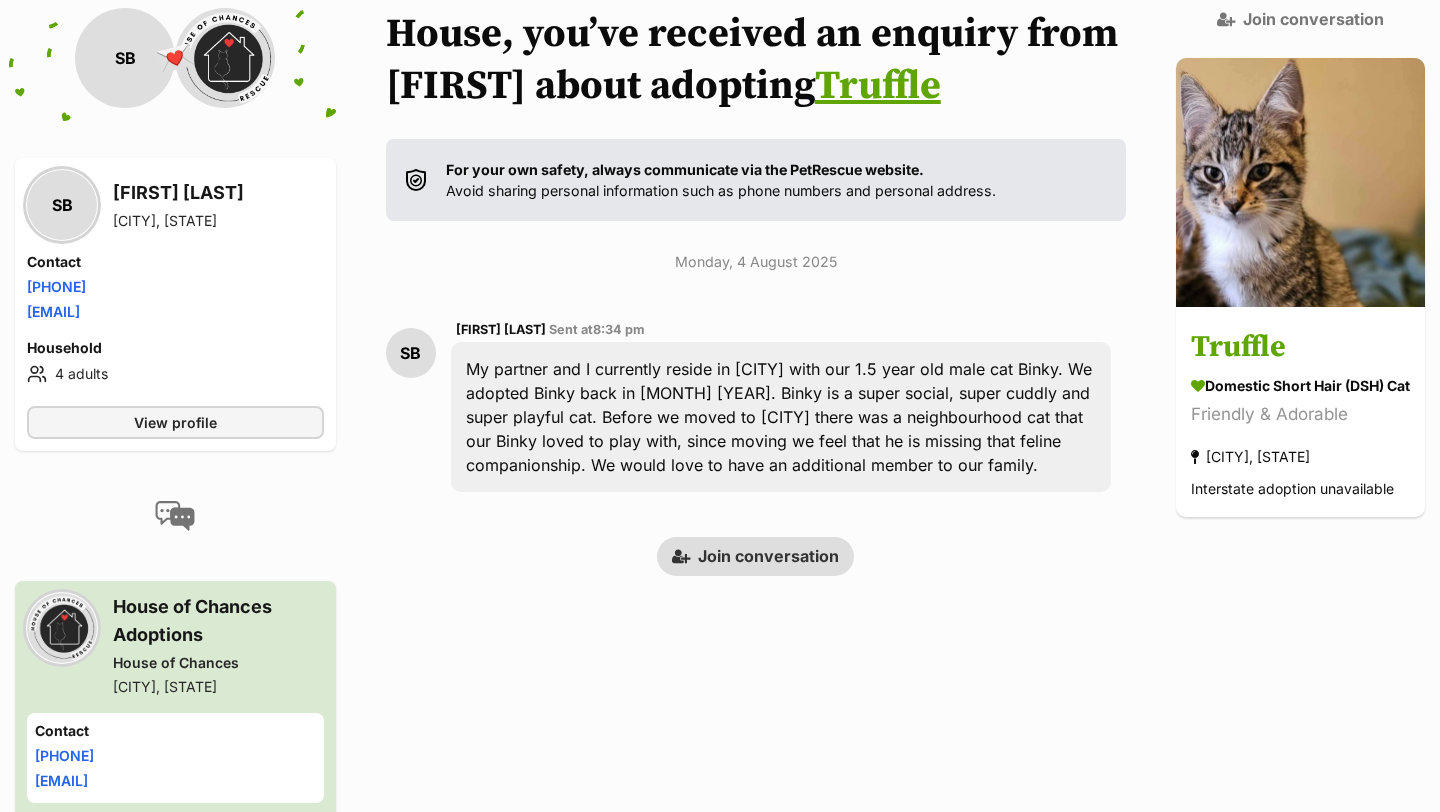 click on "Join conversation" at bounding box center [755, 556] 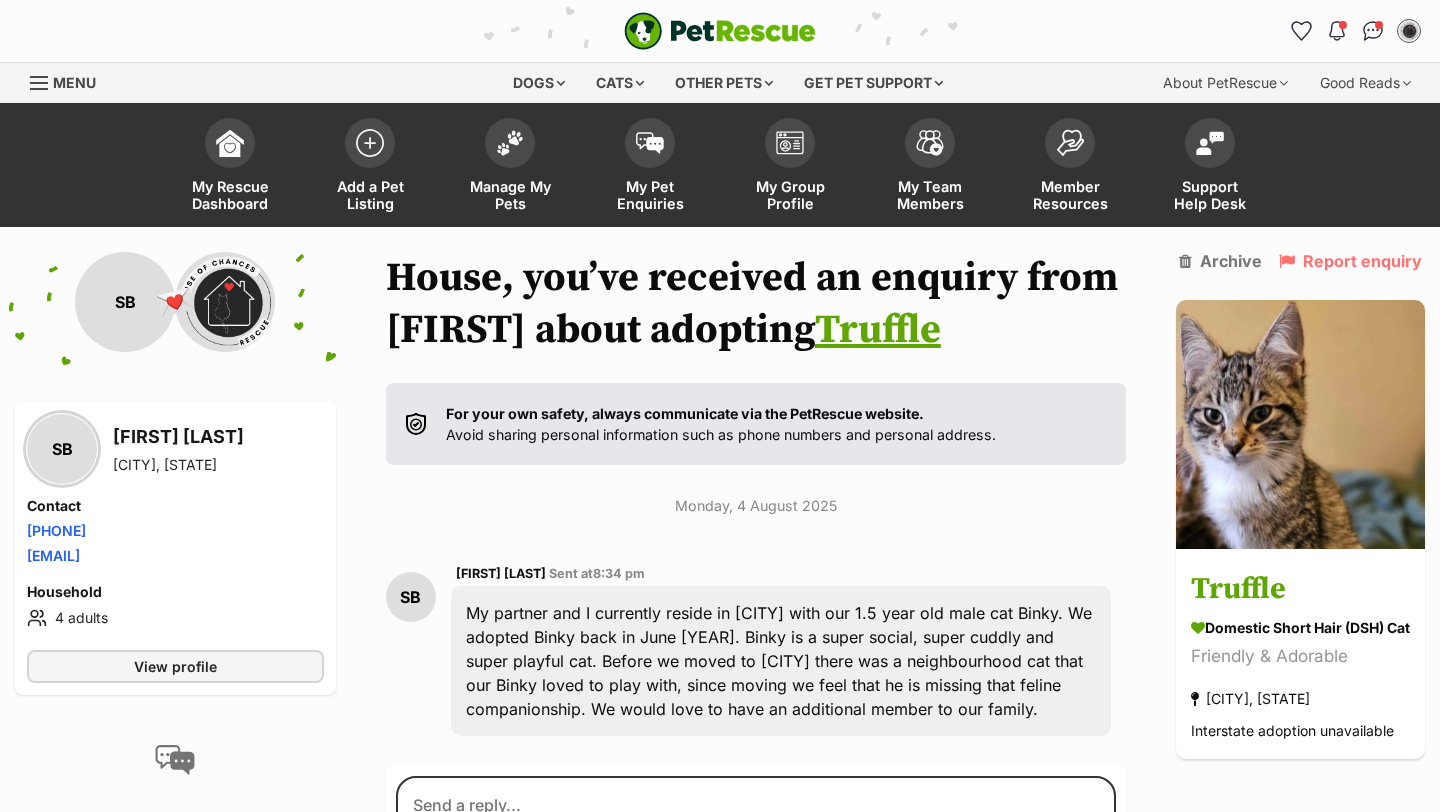 scroll, scrollTop: 4, scrollLeft: 0, axis: vertical 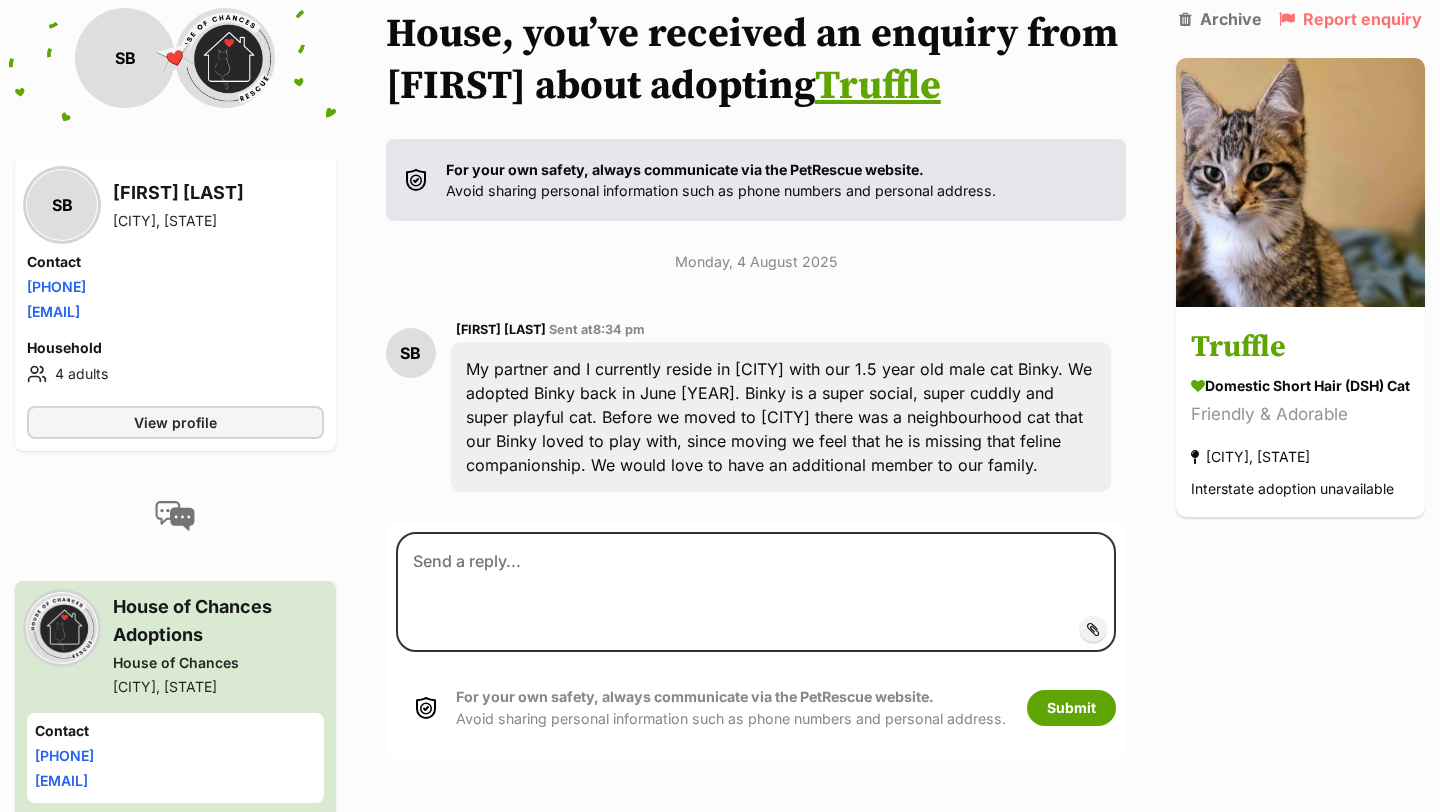 click on "Add attachment
Submit
For your own safety, always communicate via the PetRescue website.  Avoid sharing personal information such as phone numbers and personal address.
Submit" at bounding box center (756, 640) 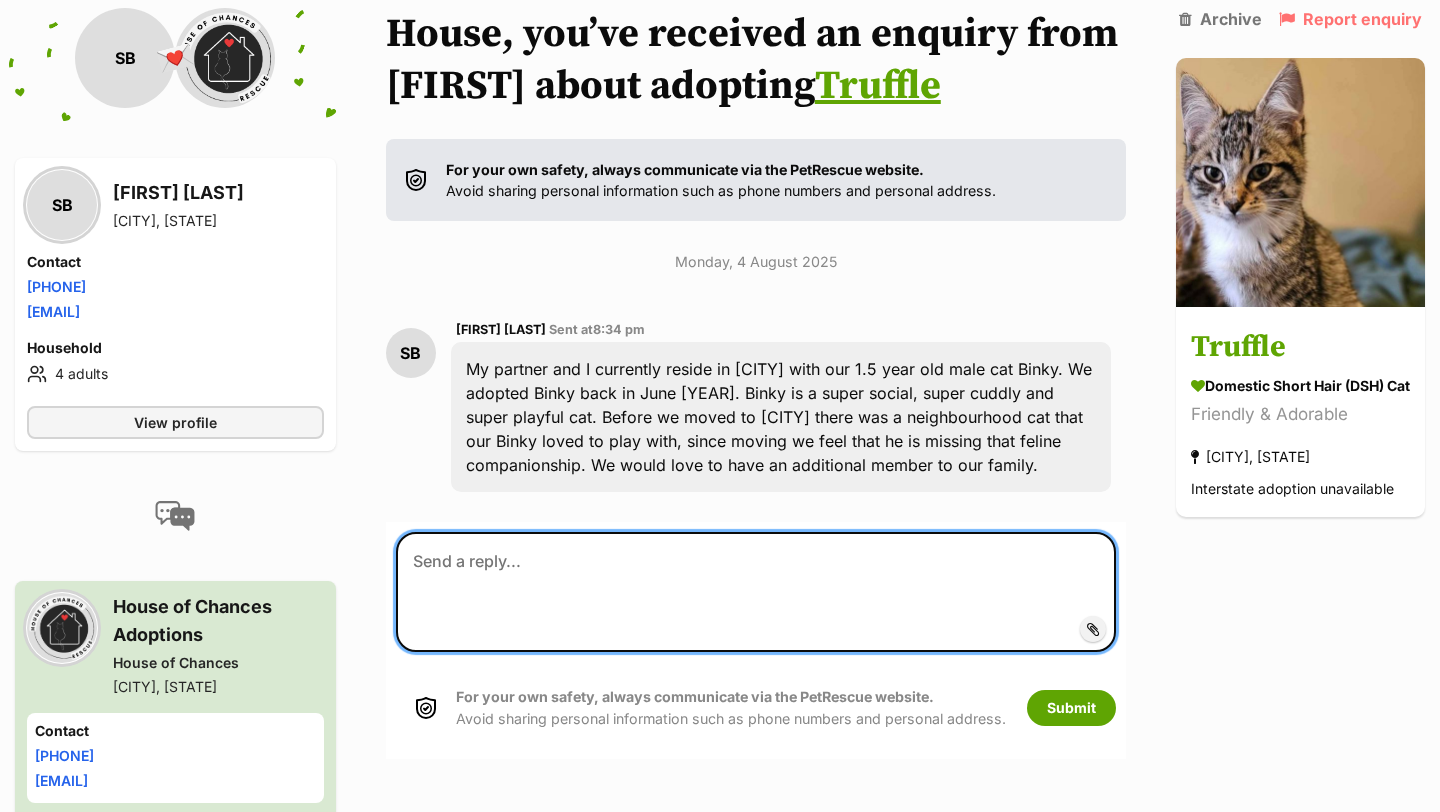 click at bounding box center [756, 592] 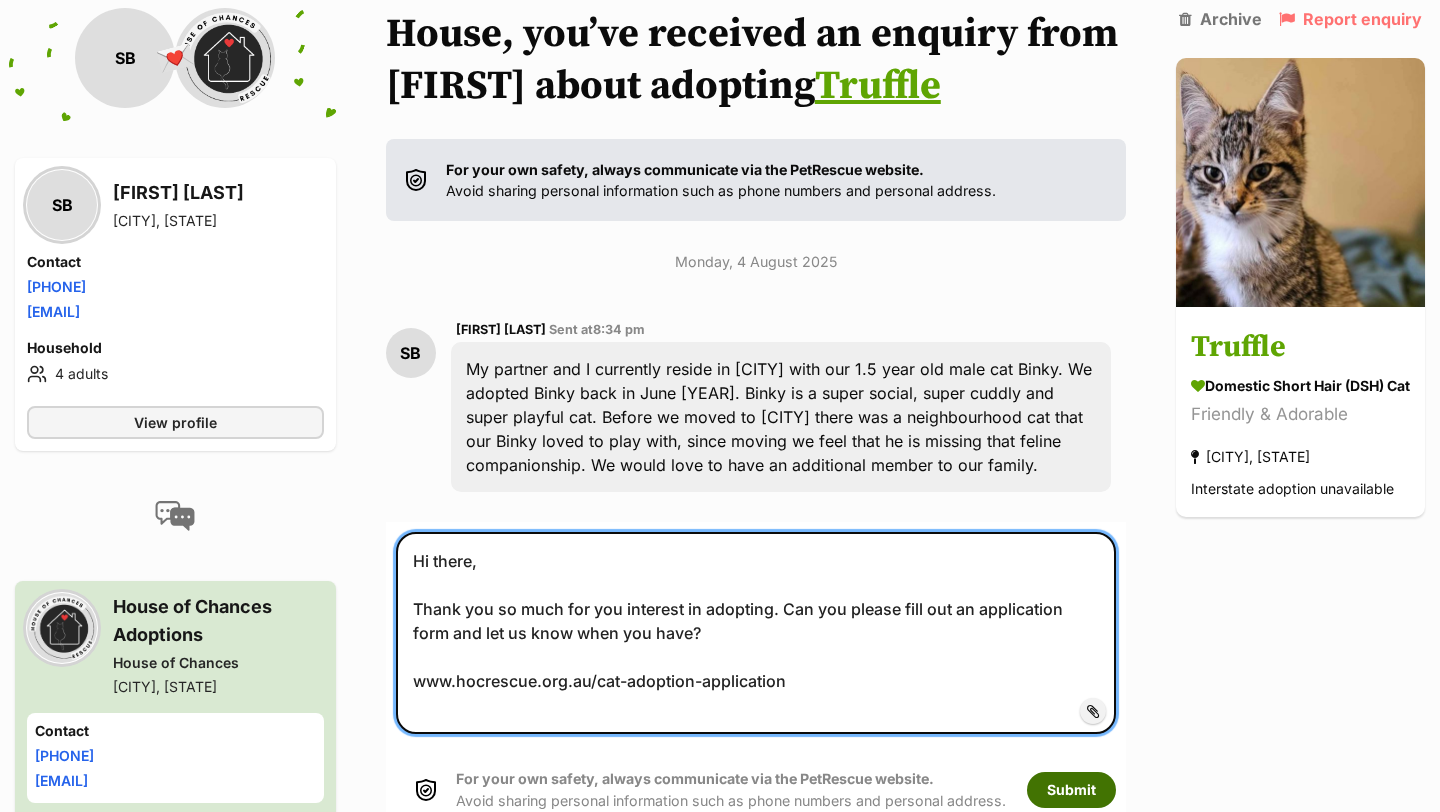 type on "Hi there,
Thank you so much for you interest in adopting. Can you please fill out an application form and let us know when you have?
www.hocrescue.org.au/cat-adoption-application" 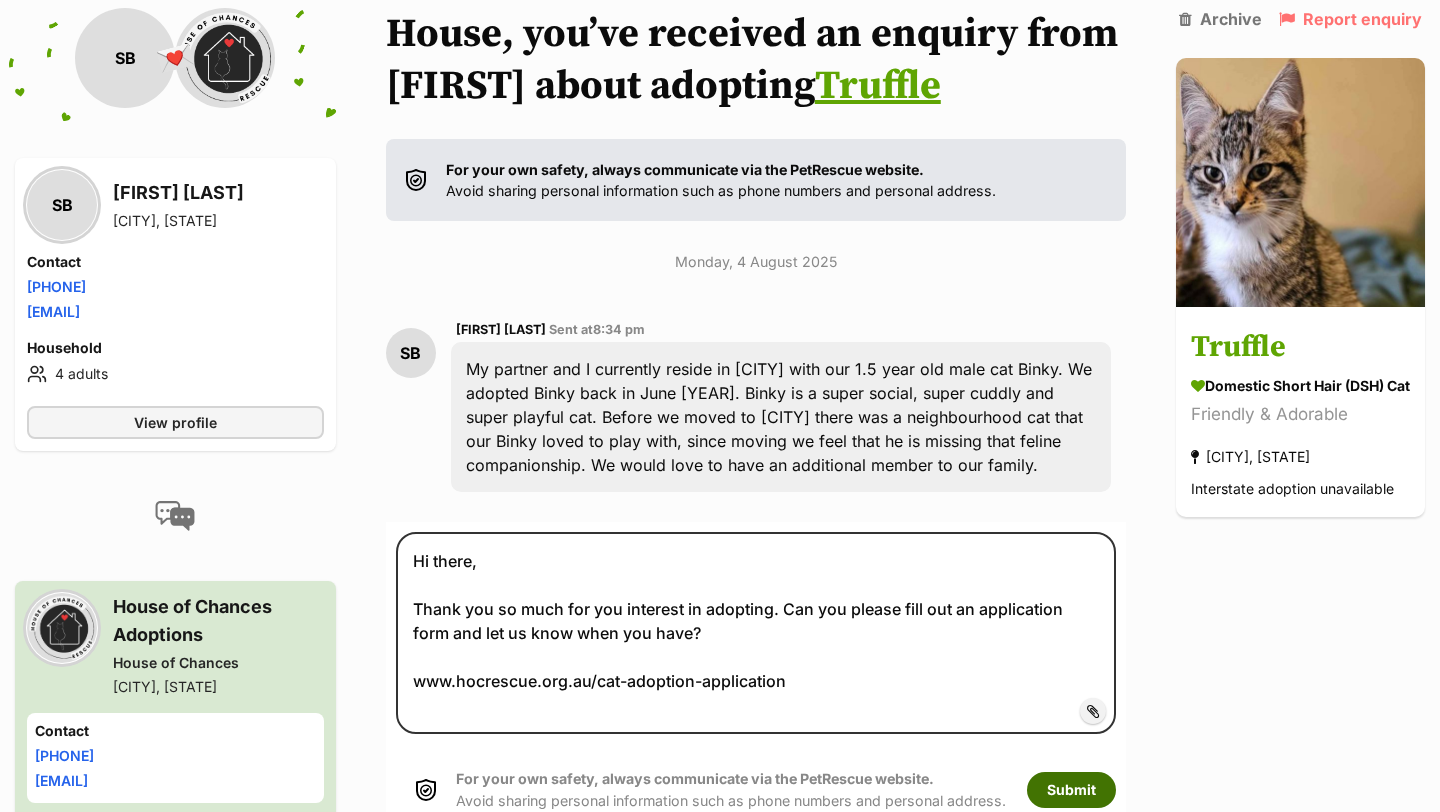 click on "Submit" at bounding box center (1071, 790) 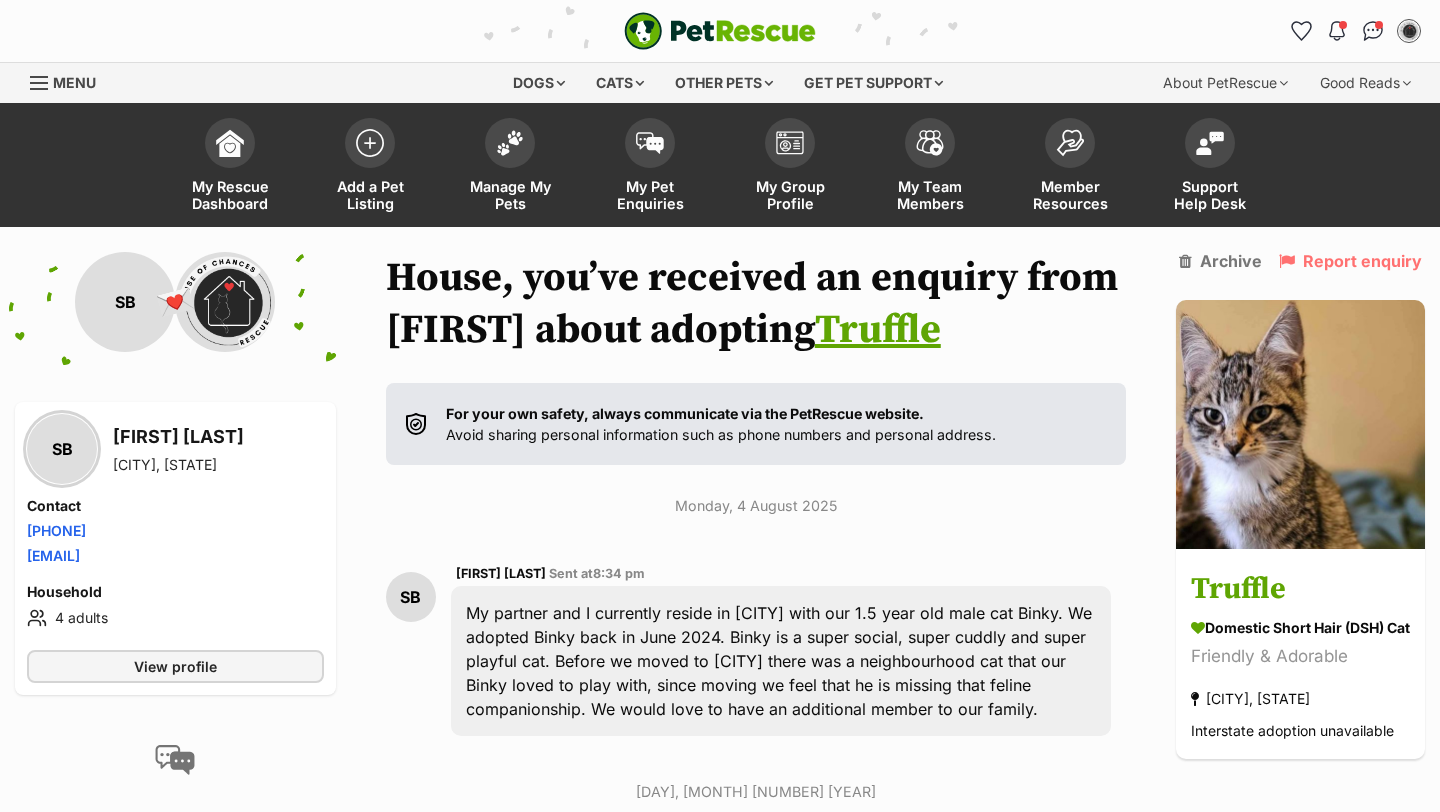 scroll, scrollTop: 295, scrollLeft: 0, axis: vertical 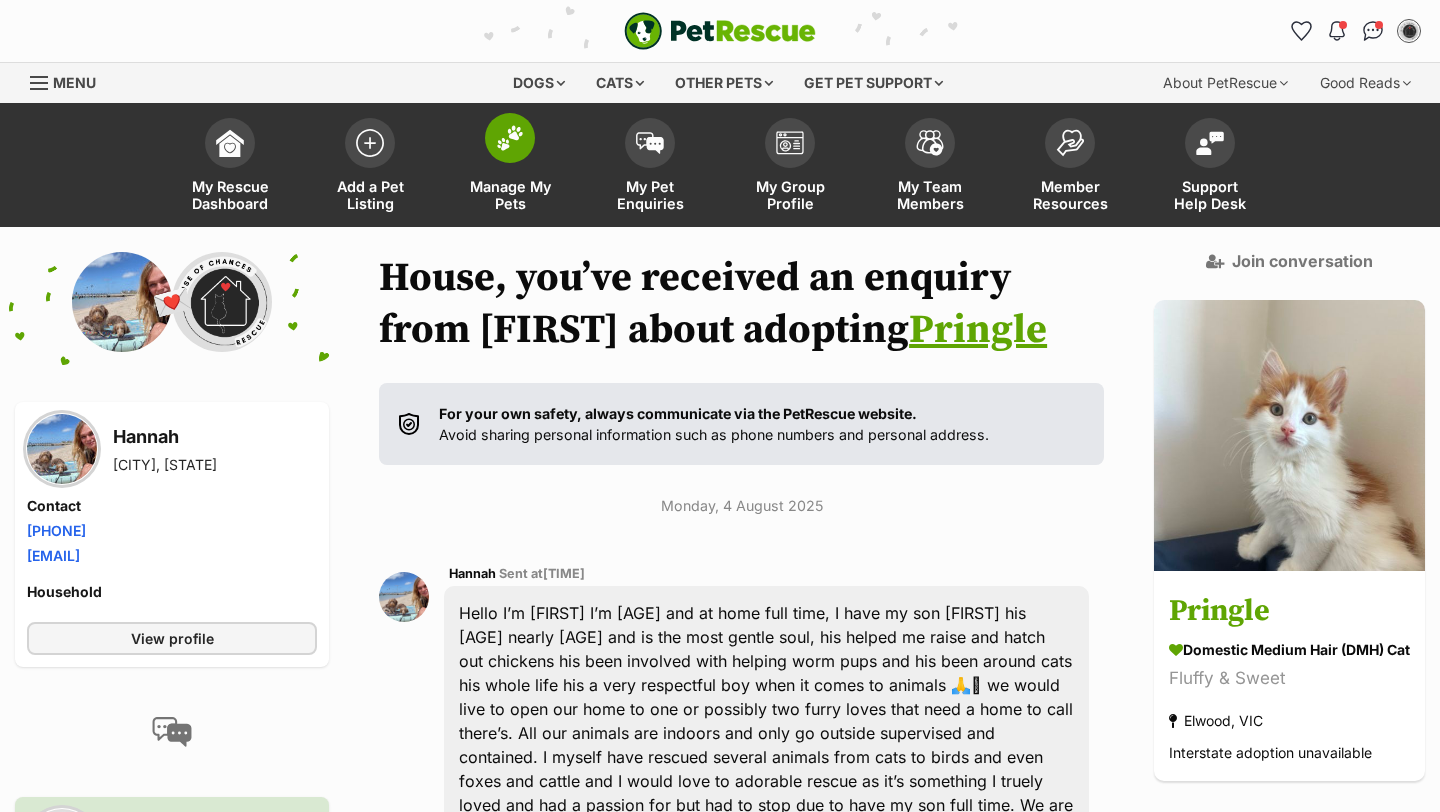 click on "Manage My Pets" at bounding box center [510, 195] 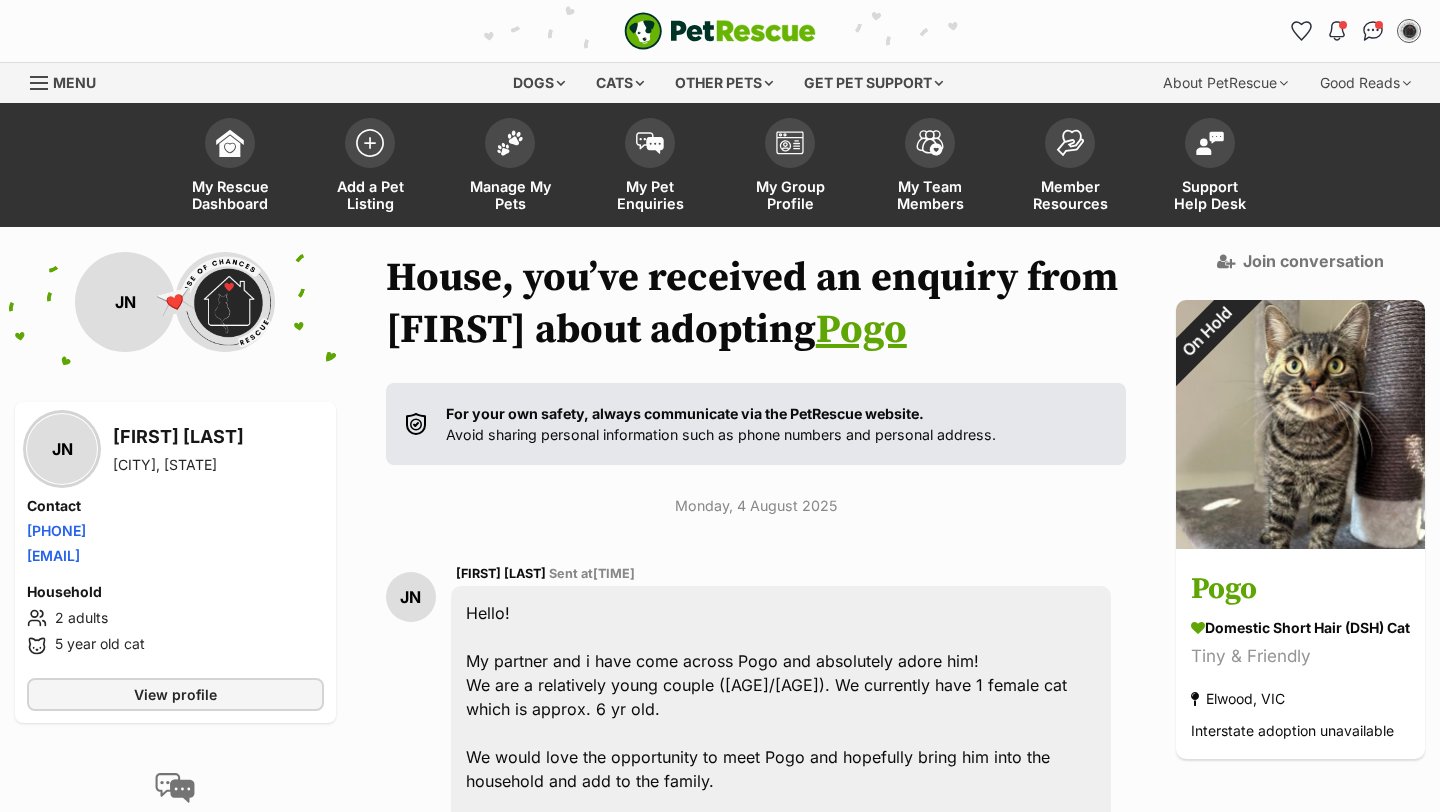 scroll, scrollTop: 0, scrollLeft: 0, axis: both 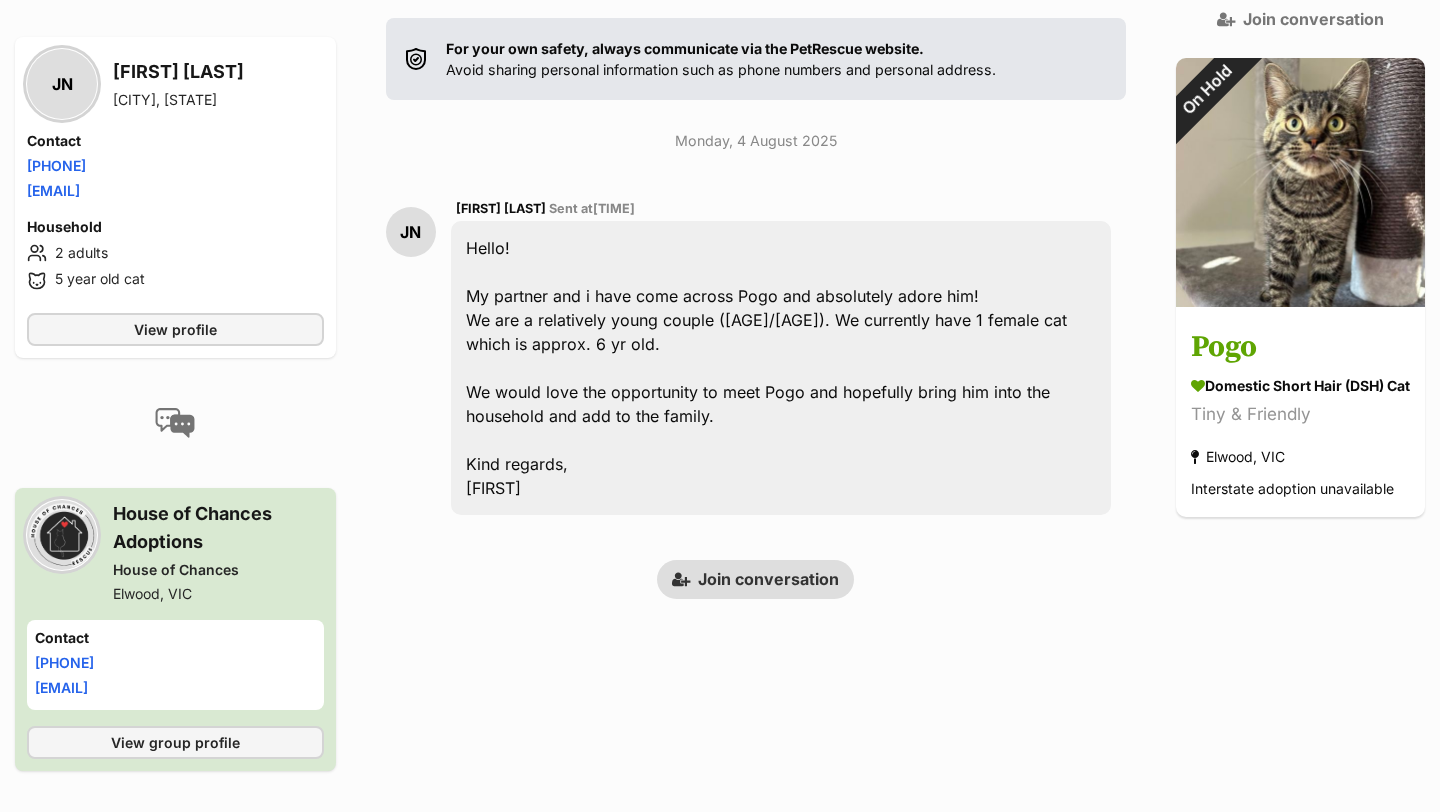 click on "Join conversation" at bounding box center (755, 579) 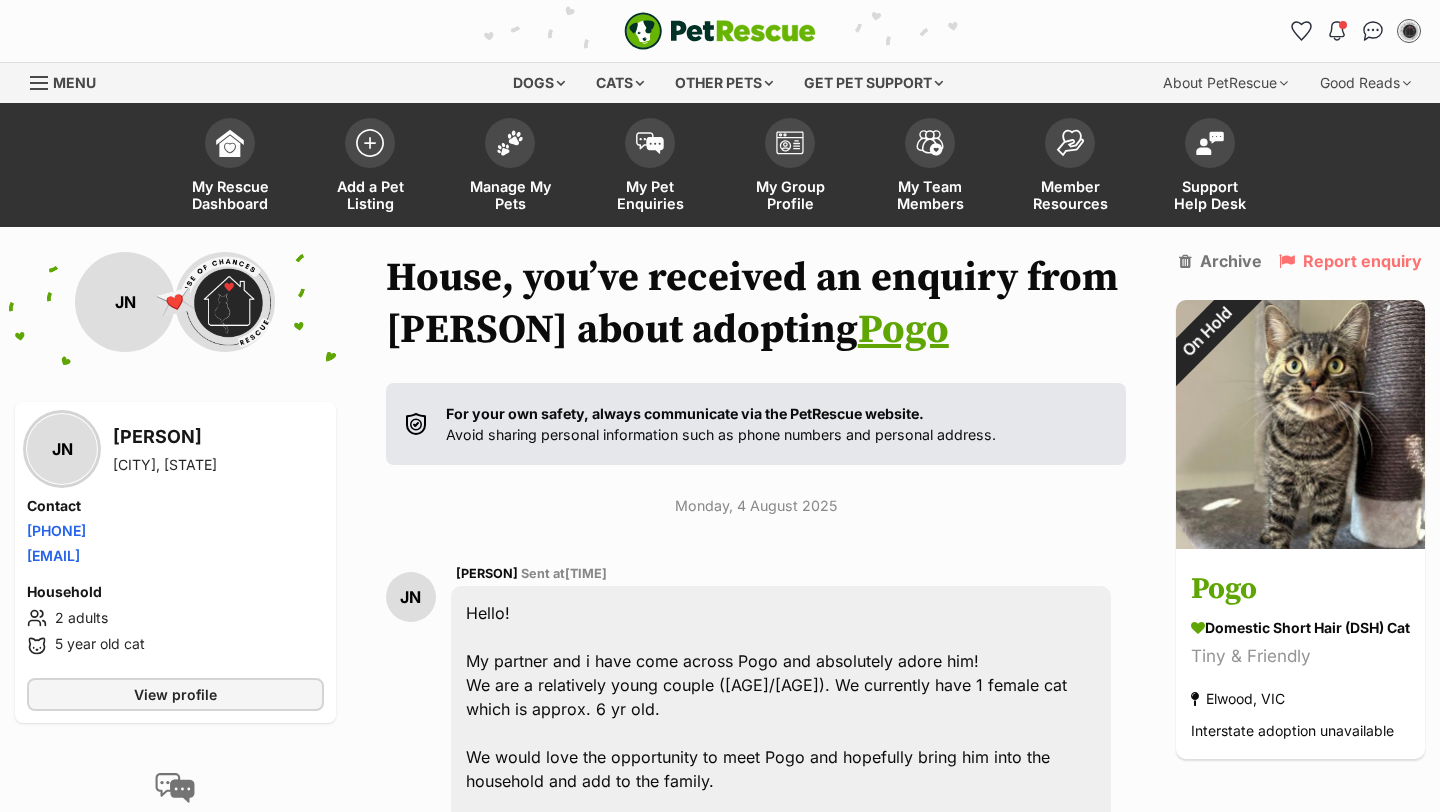 scroll, scrollTop: 0, scrollLeft: 0, axis: both 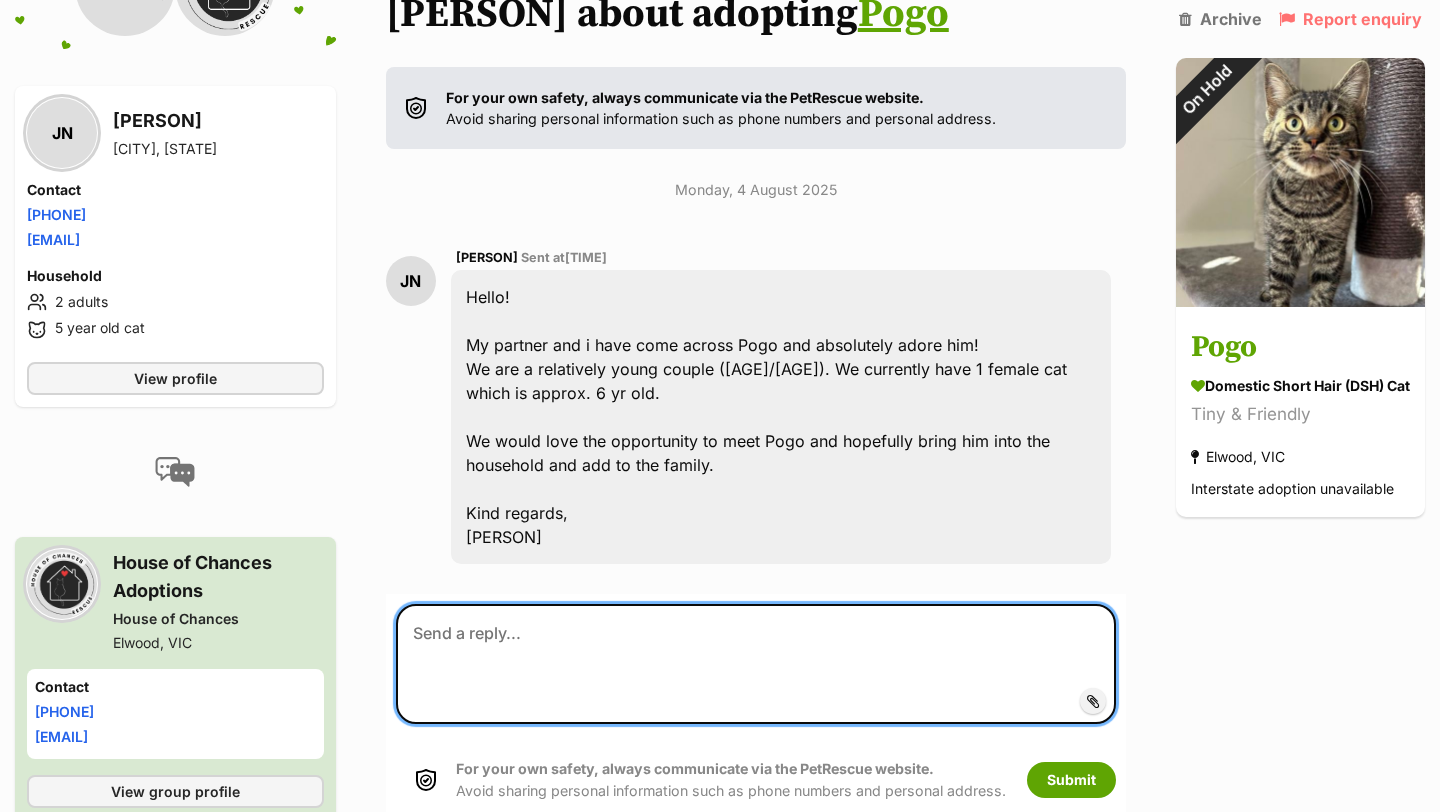 click at bounding box center (756, 664) 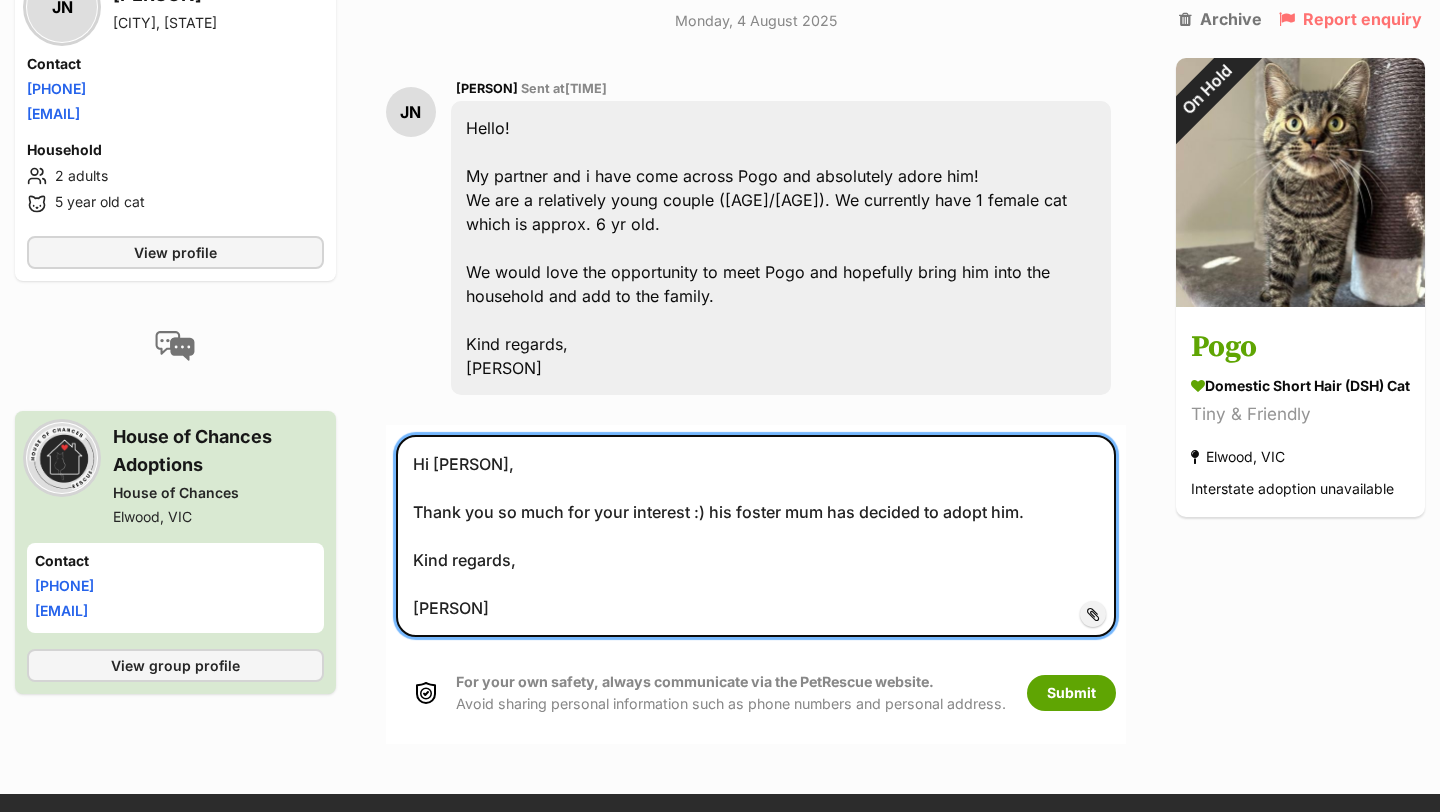 scroll, scrollTop: 552, scrollLeft: 0, axis: vertical 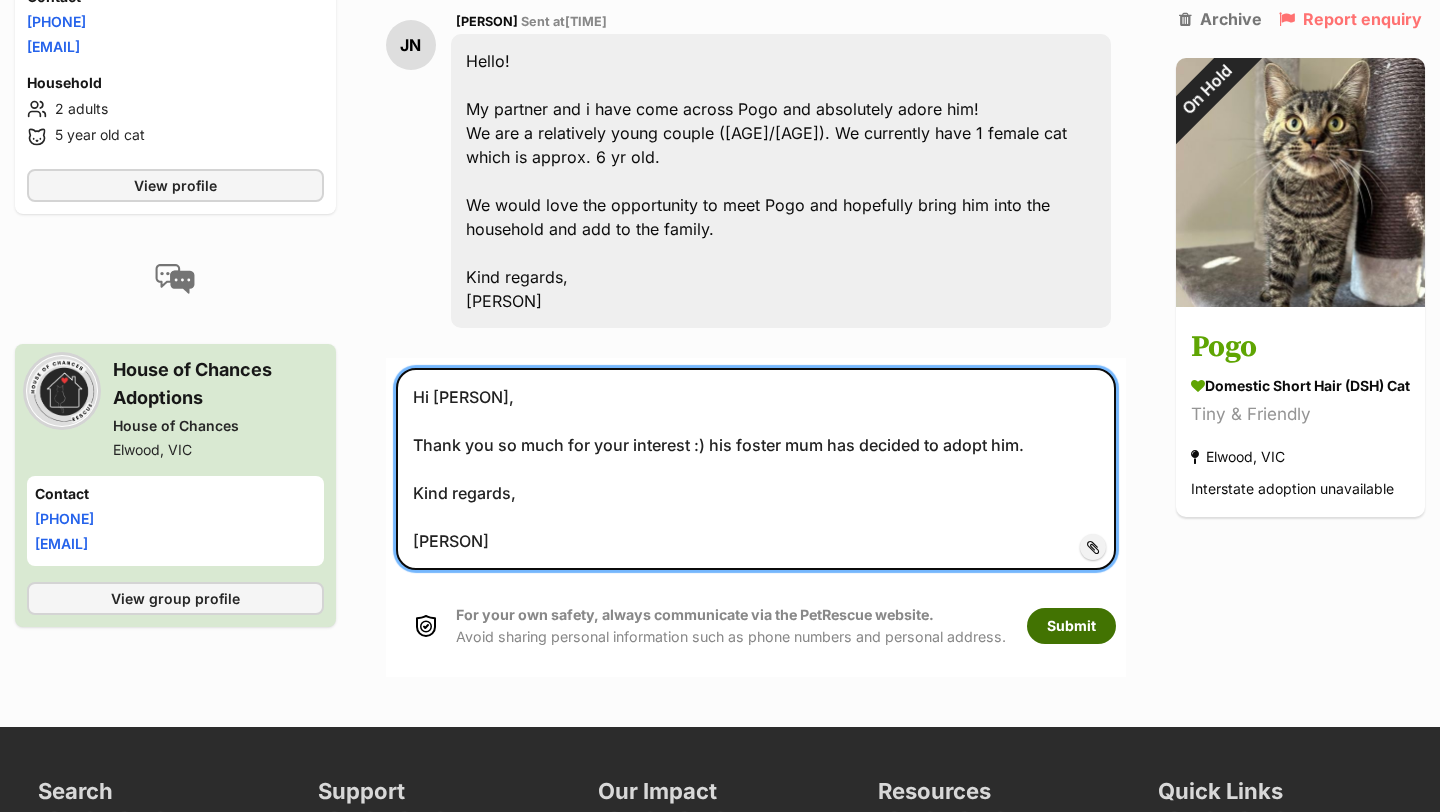type on "Hi Jay,
Thank you so much for your interest :) his foster mum has decided to adopt him.
Kind regards,
Lauren" 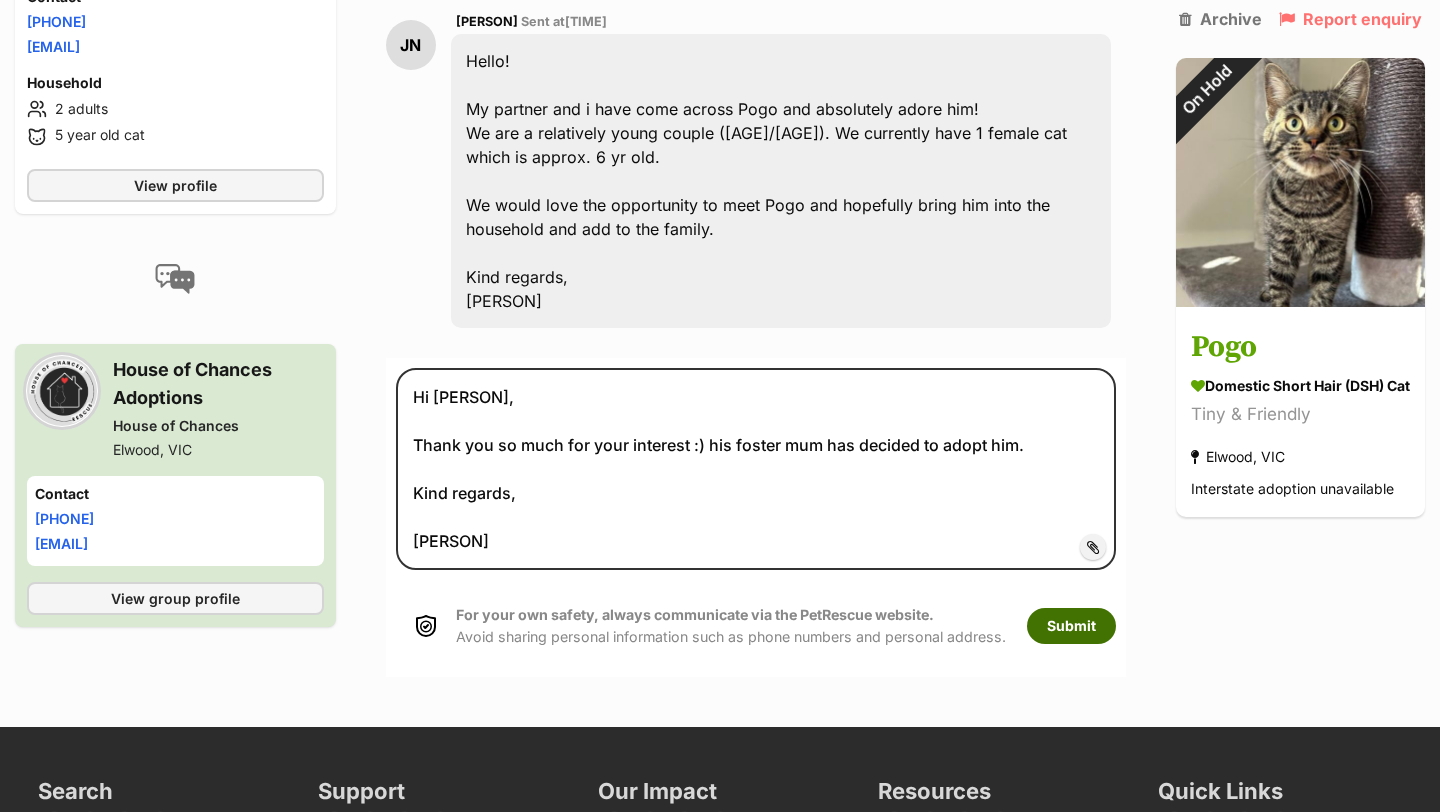 click on "Submit" at bounding box center [1071, 626] 